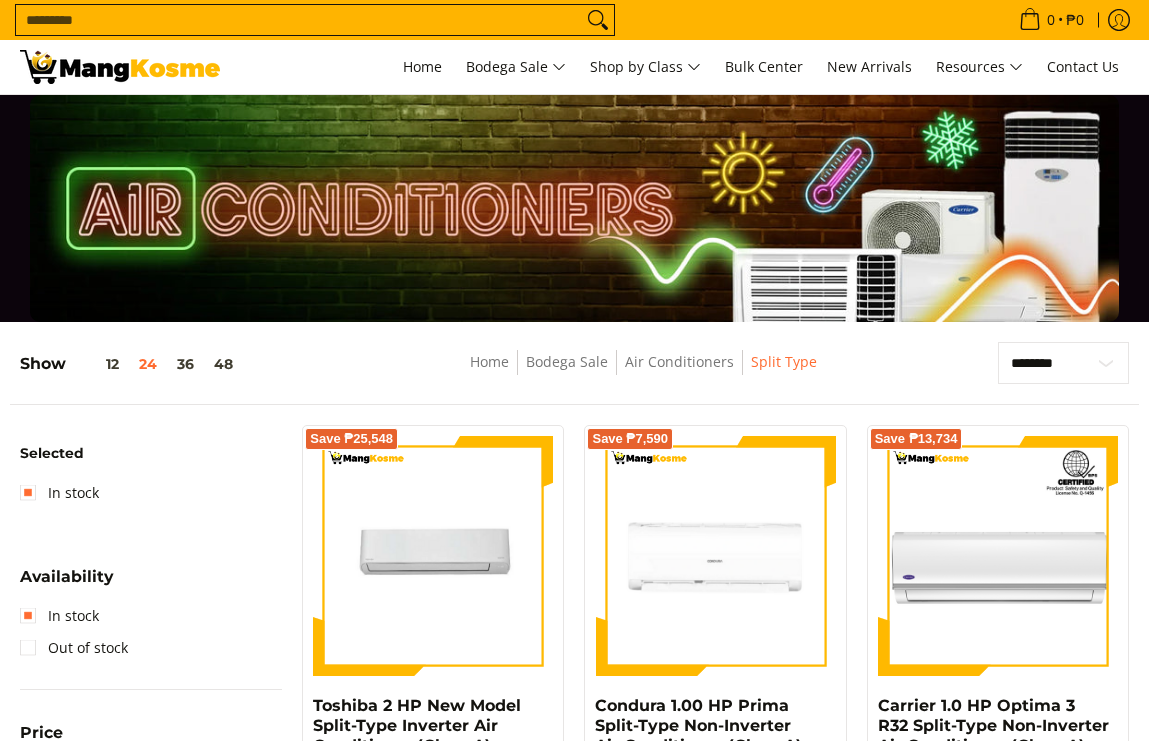 scroll, scrollTop: 0, scrollLeft: 0, axis: both 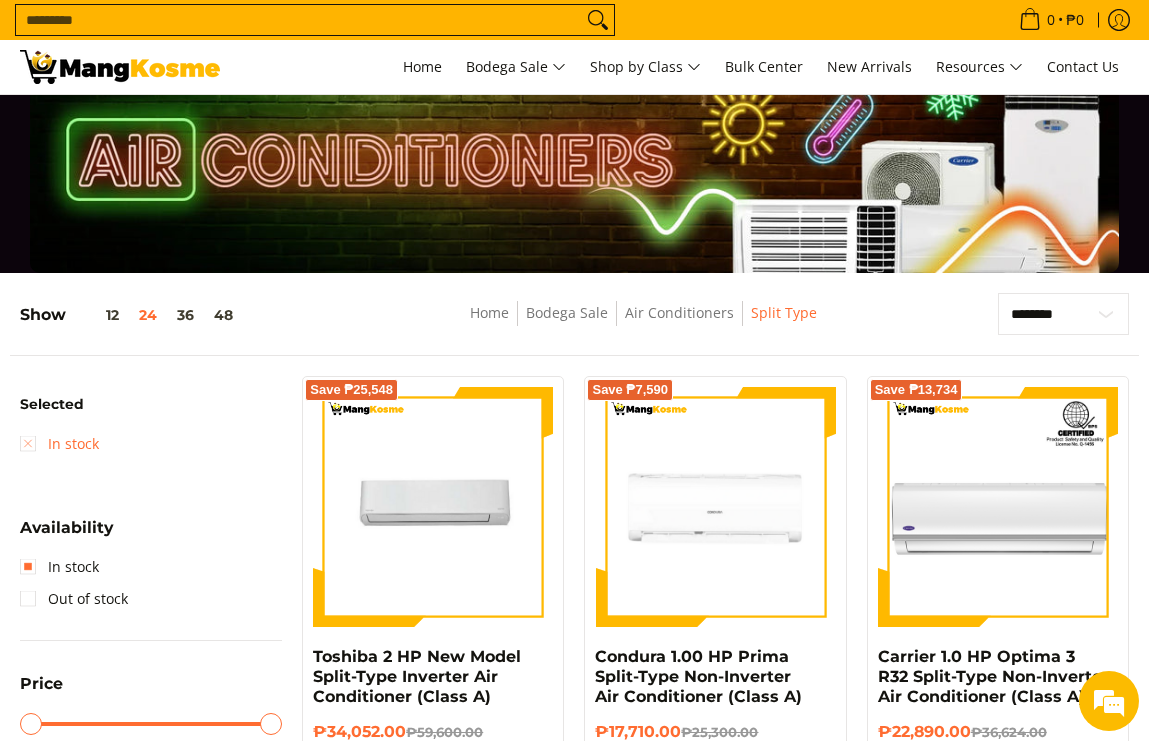 click on "In stock" at bounding box center (59, 444) 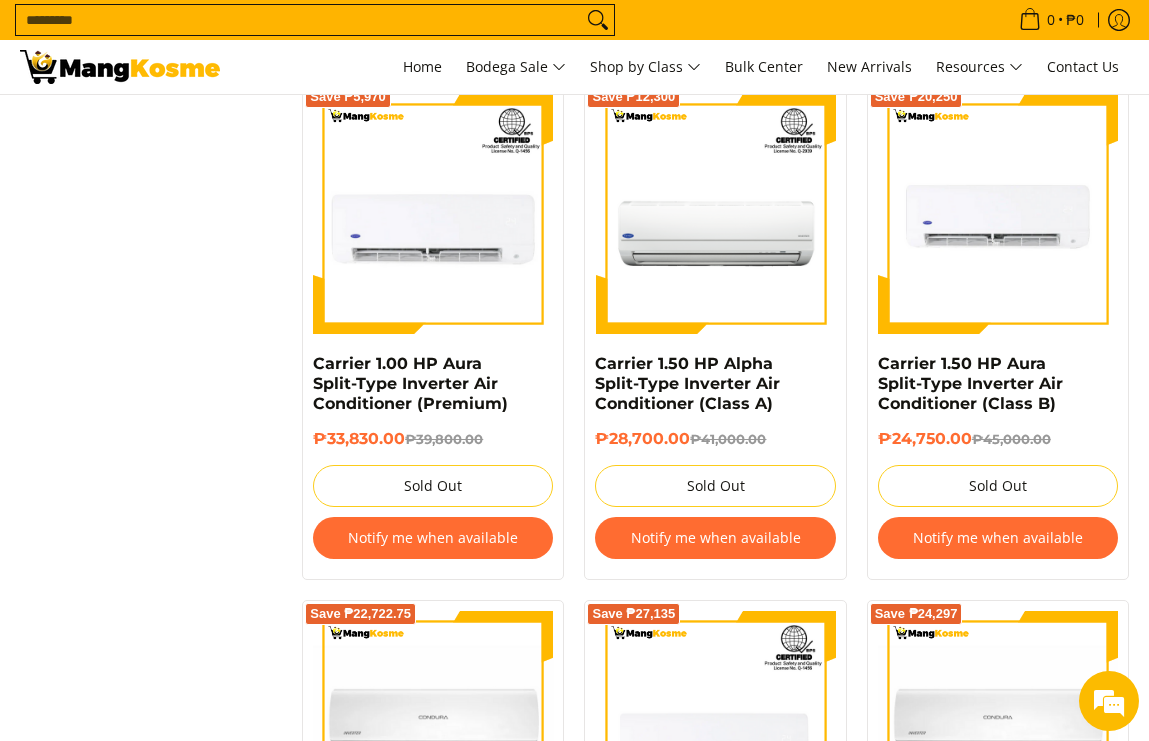 scroll, scrollTop: 3394, scrollLeft: 0, axis: vertical 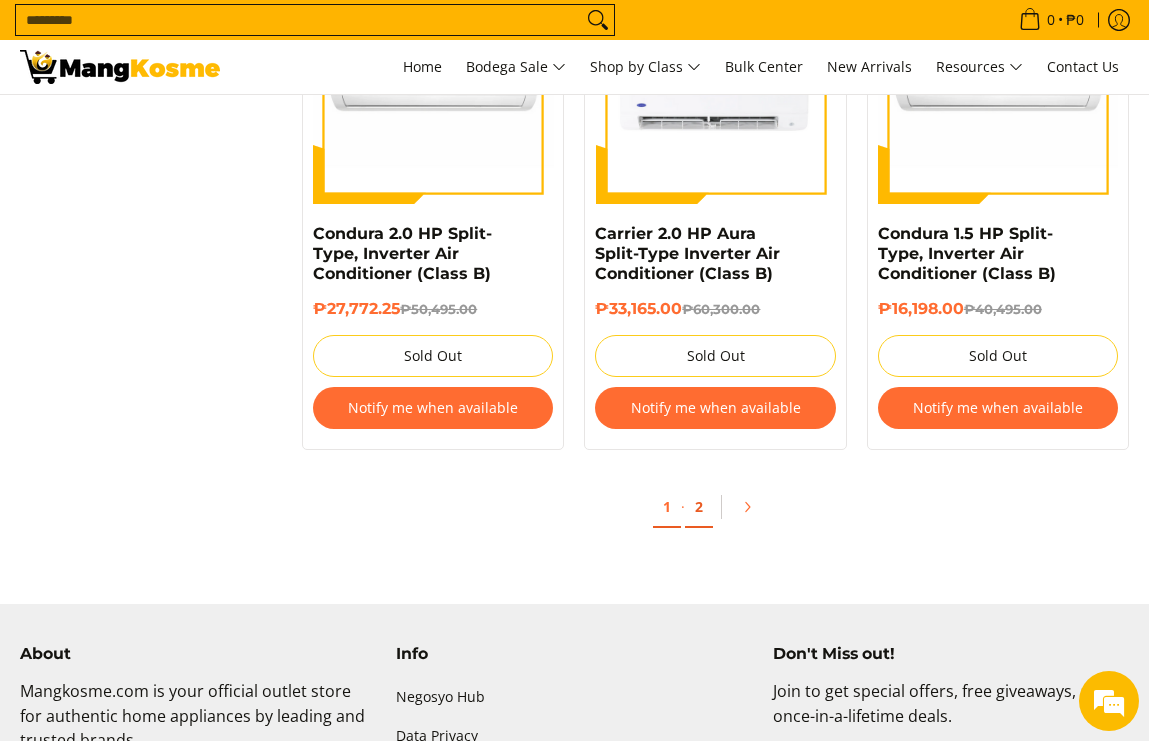 click on "2" at bounding box center [699, 507] 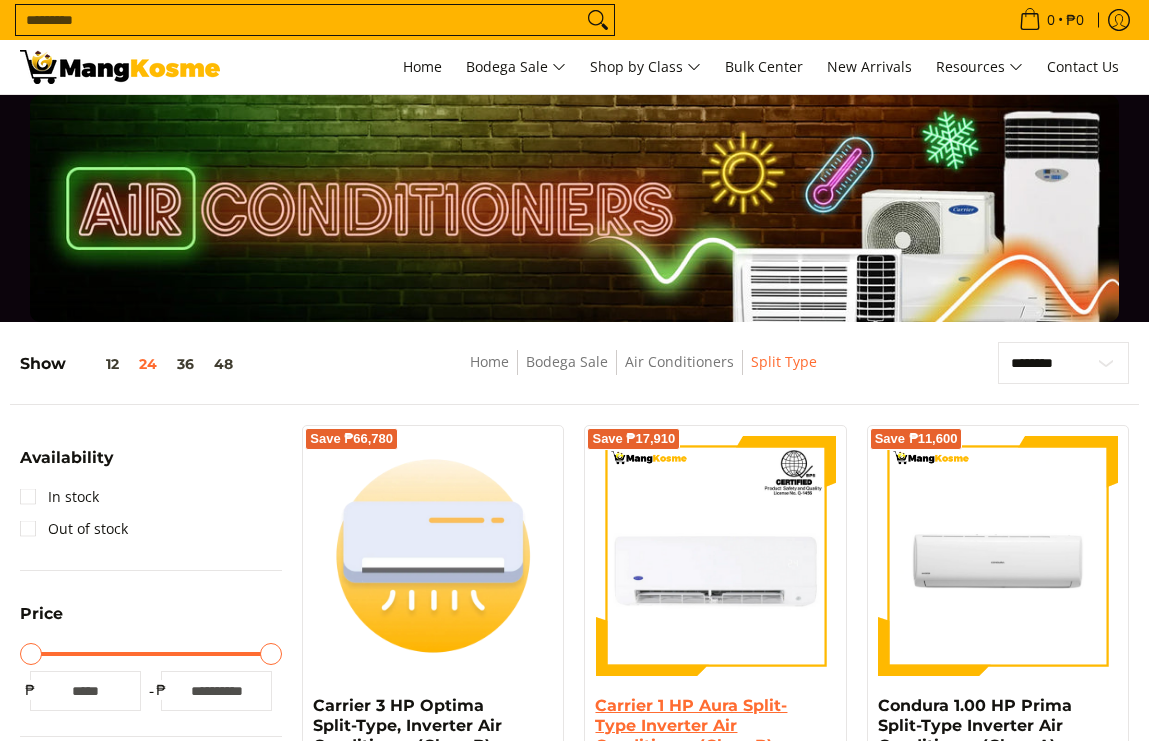 scroll, scrollTop: 0, scrollLeft: 0, axis: both 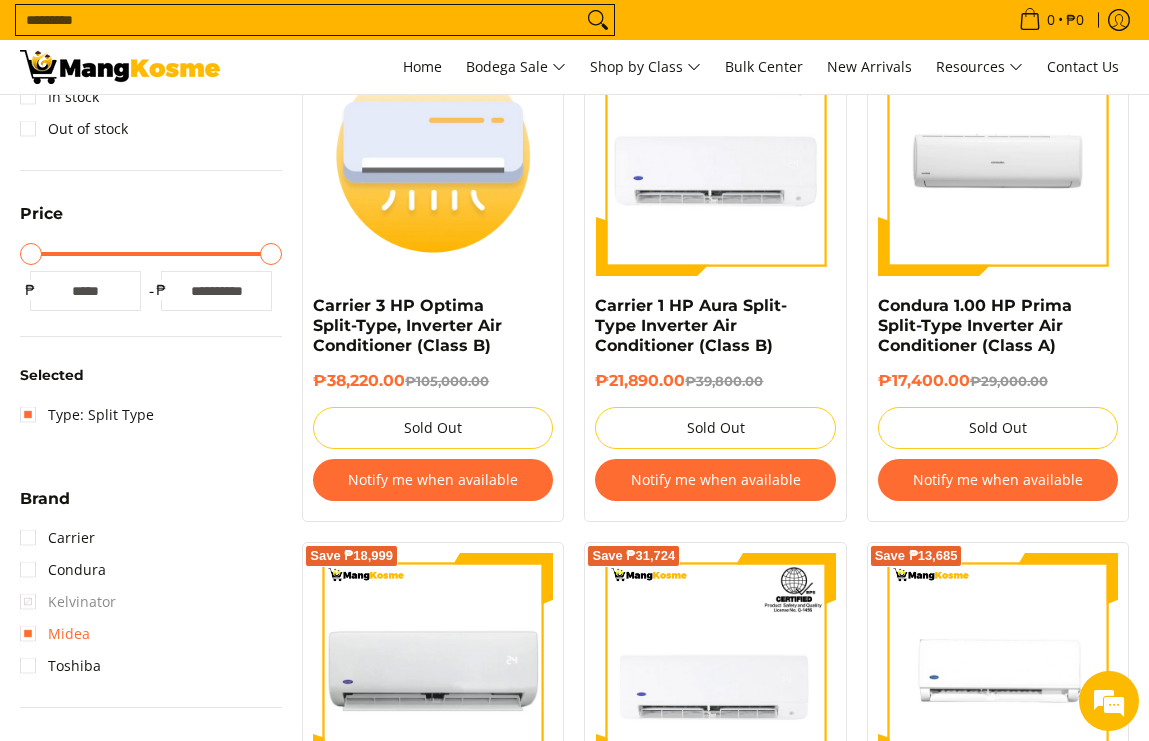 click on "Midea" at bounding box center [55, 634] 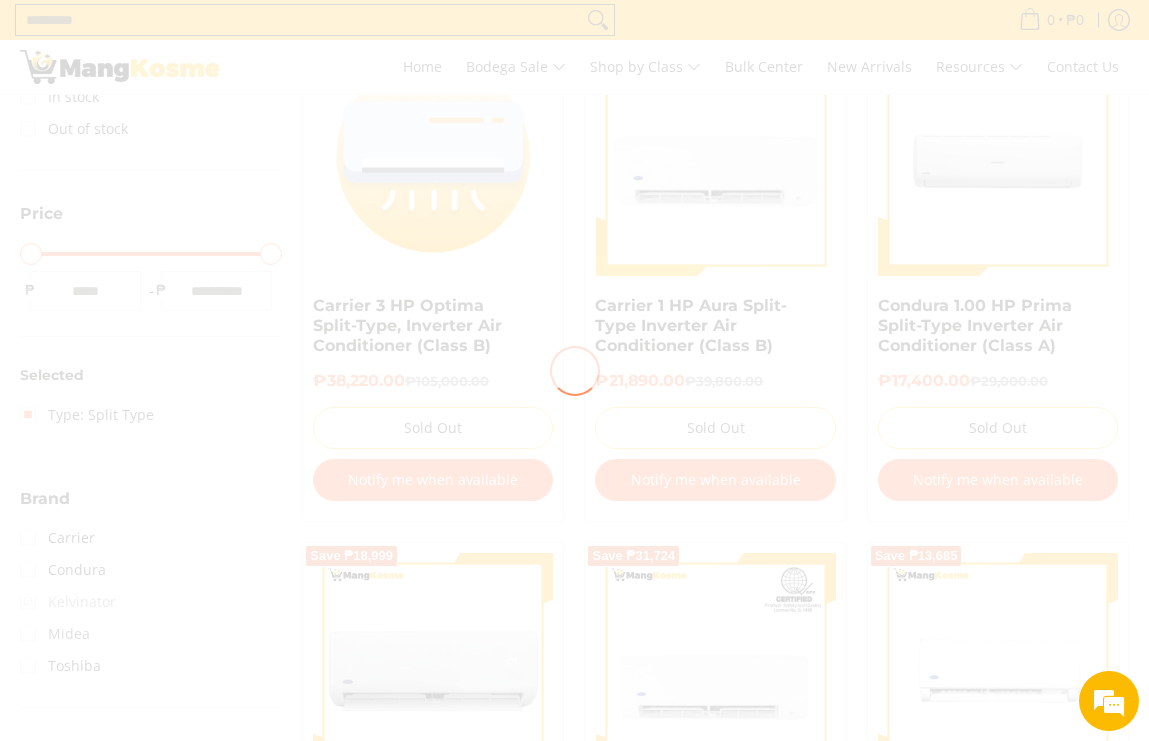 scroll, scrollTop: 0, scrollLeft: 0, axis: both 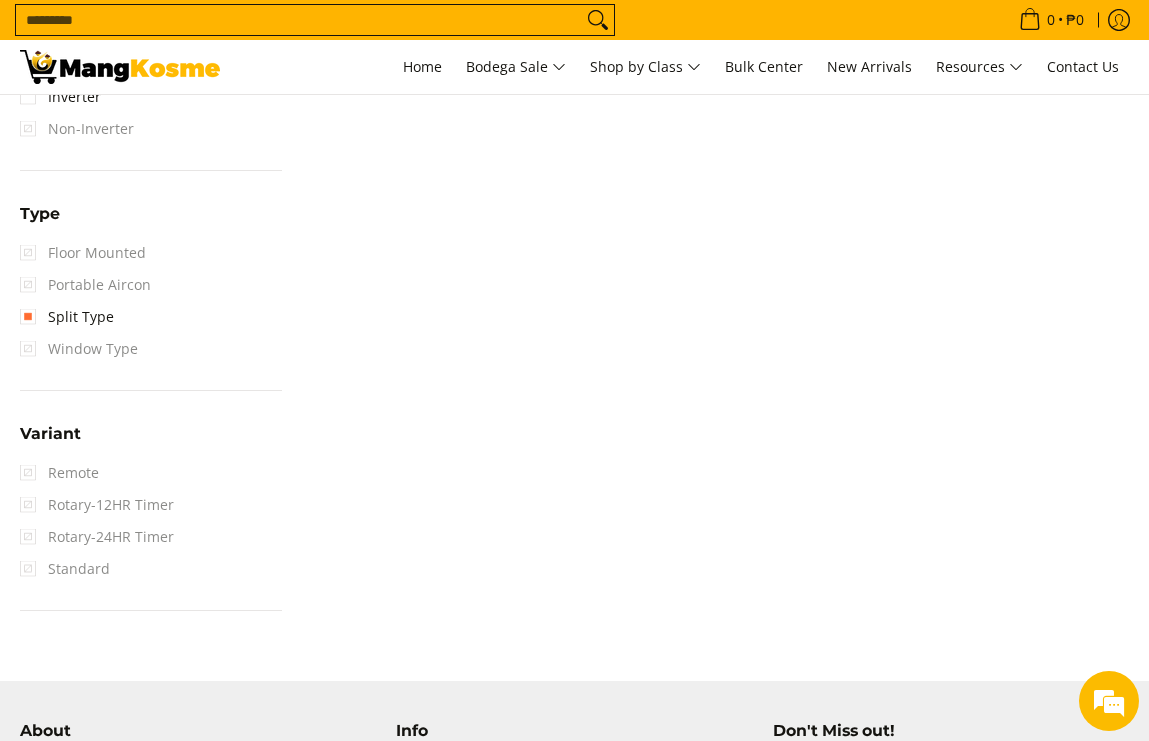 click on "Window Type" at bounding box center [79, 349] 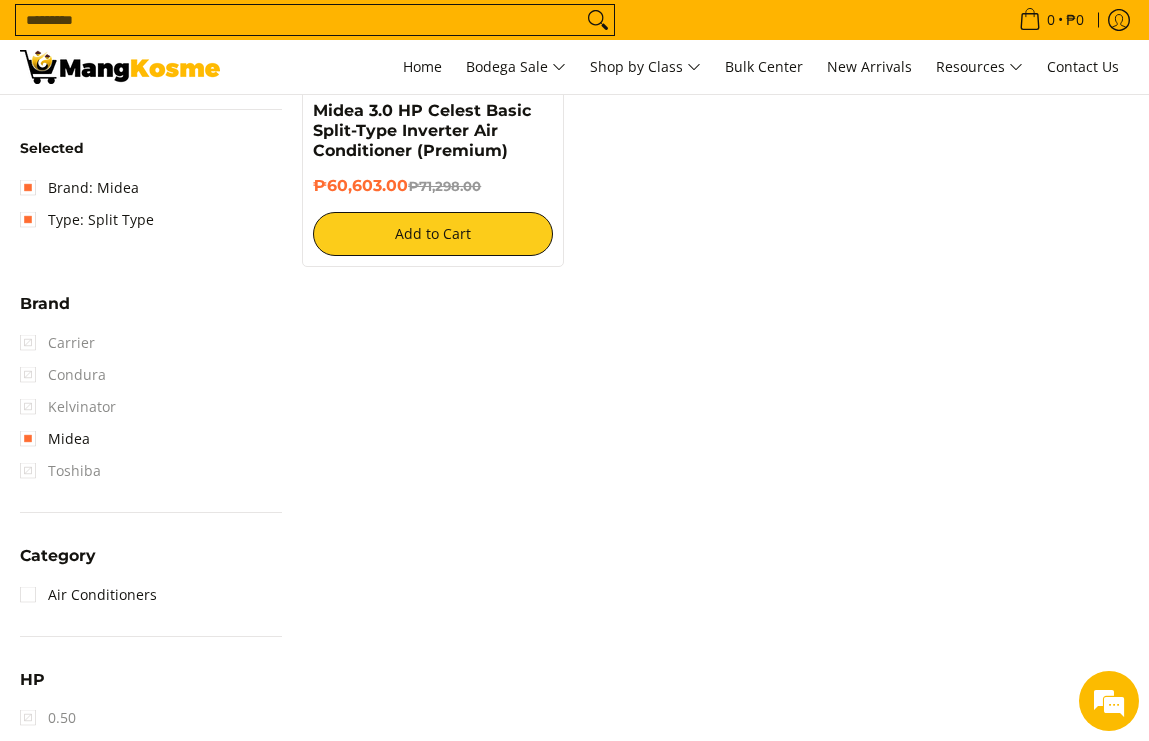 scroll, scrollTop: 594, scrollLeft: 0, axis: vertical 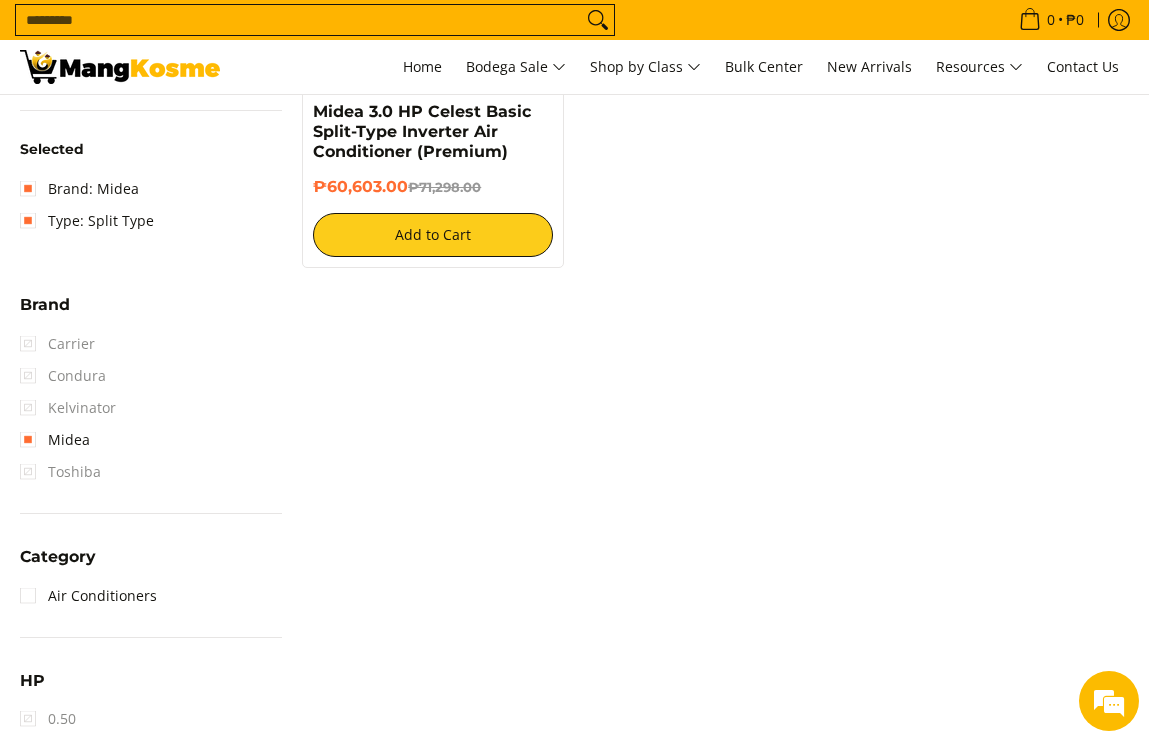 click on "Toshiba" at bounding box center (60, 472) 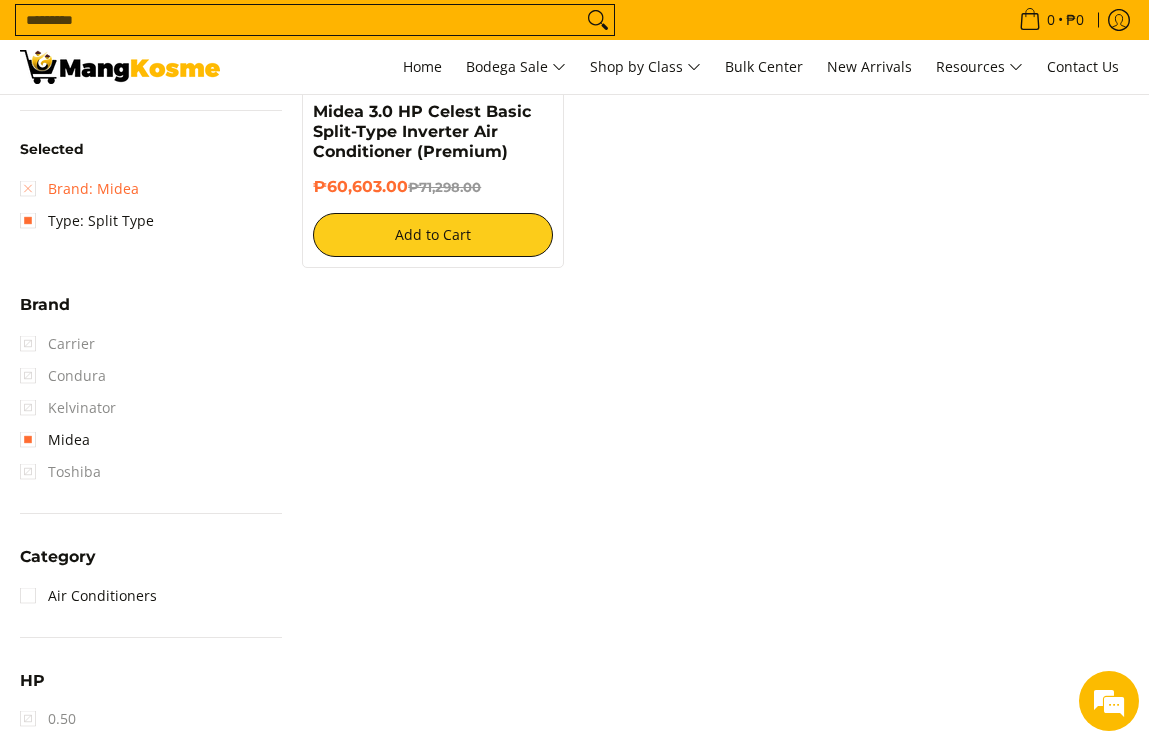 click on "Brand: Midea" at bounding box center (79, 189) 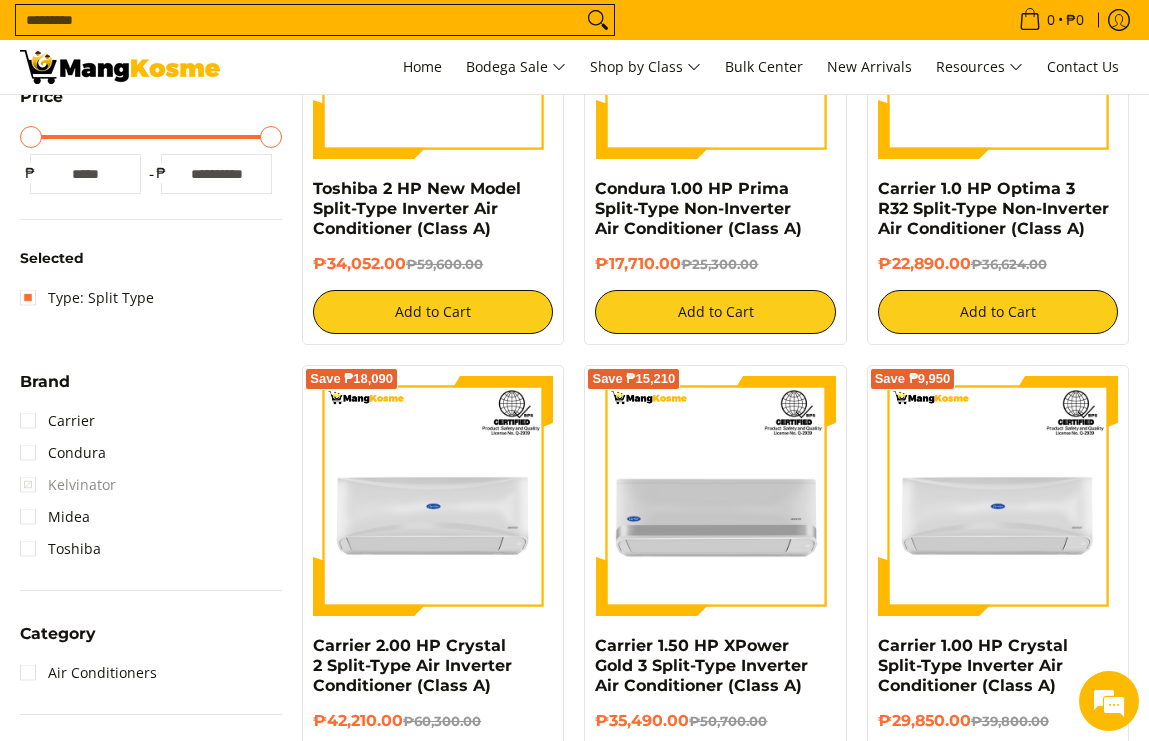 scroll, scrollTop: 0, scrollLeft: 0, axis: both 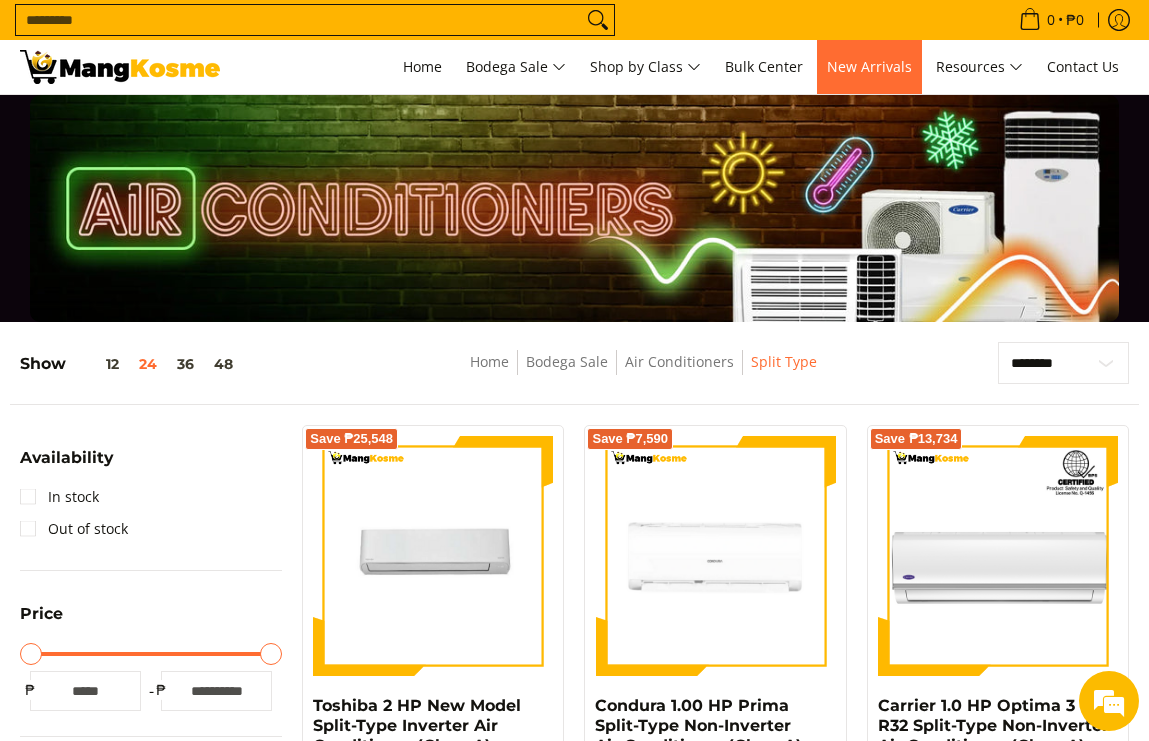 click on "New Arrivals" at bounding box center (869, 66) 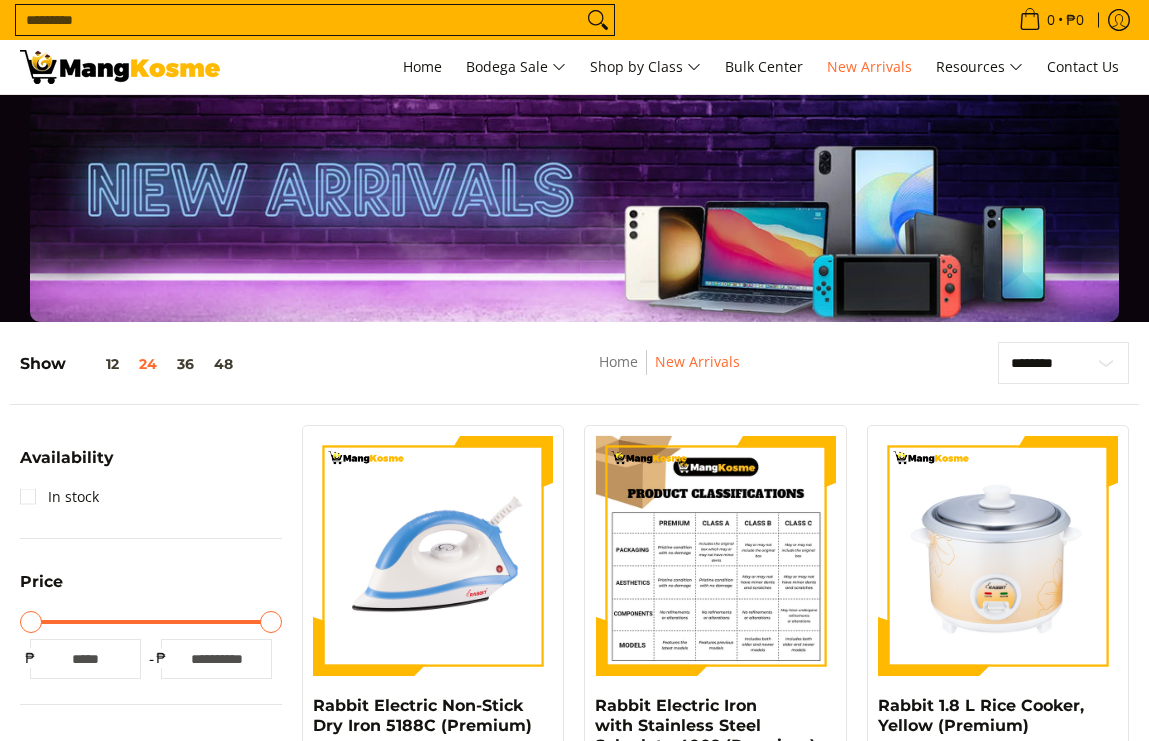 scroll, scrollTop: 0, scrollLeft: 0, axis: both 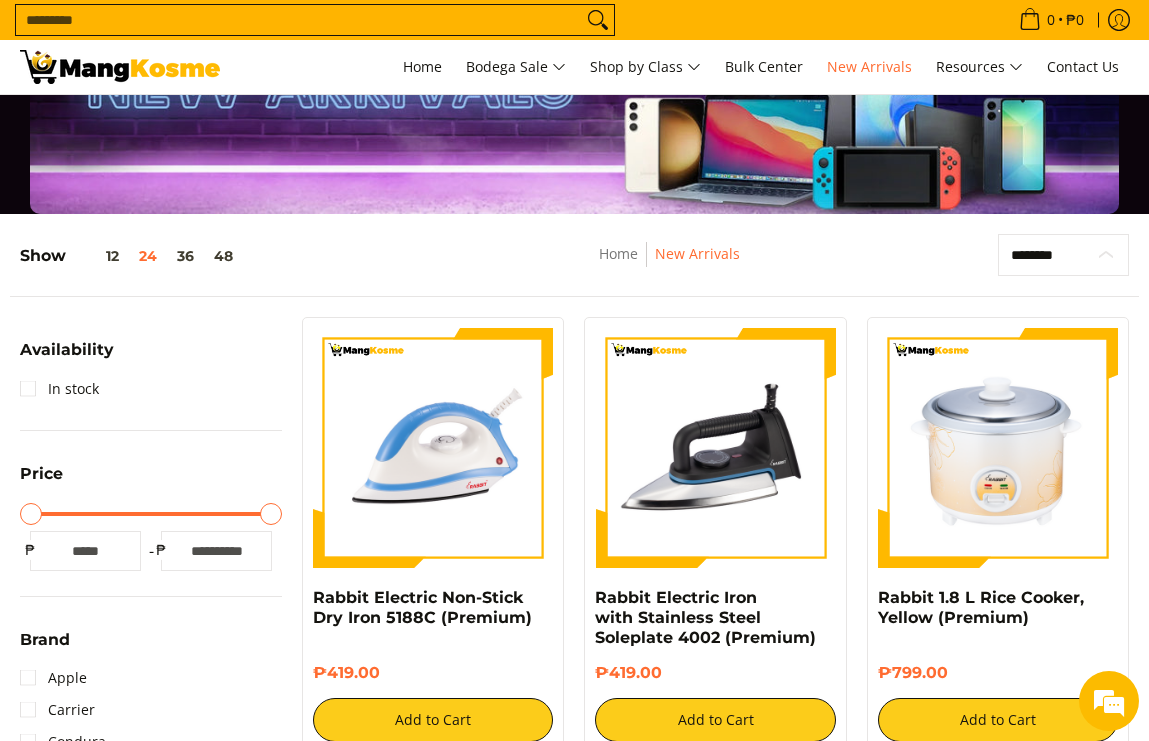 click on "**********" at bounding box center [1063, 255] 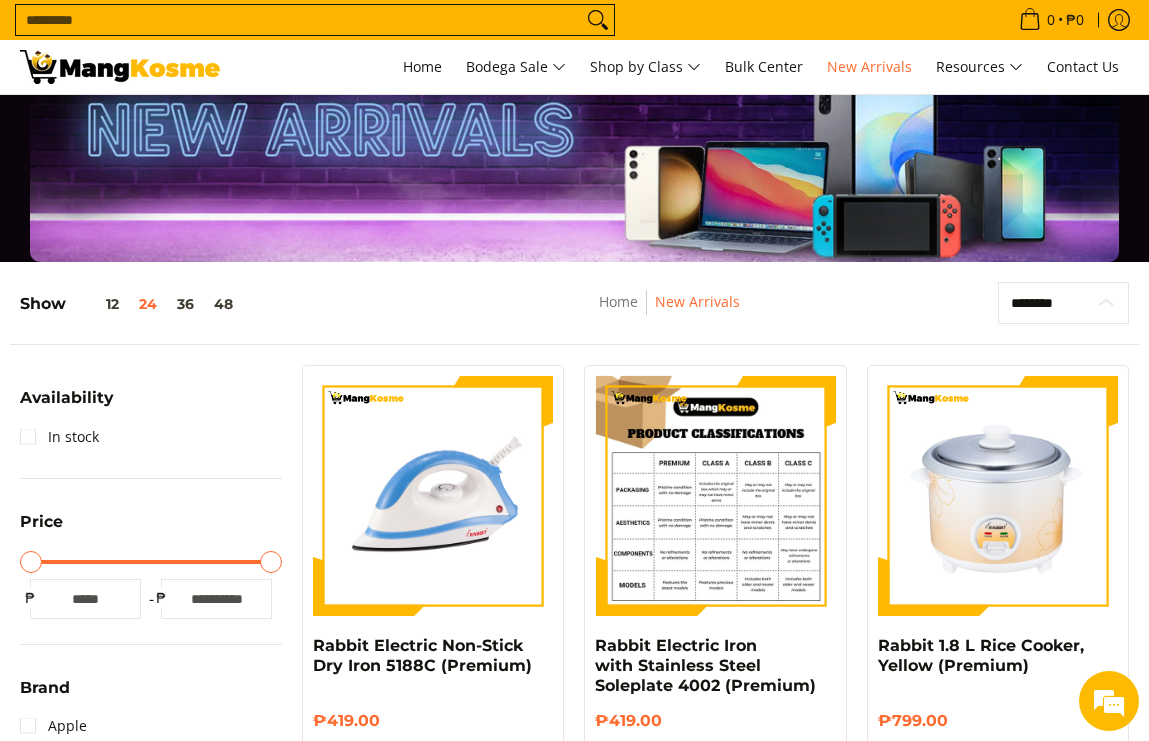 scroll, scrollTop: 0, scrollLeft: 0, axis: both 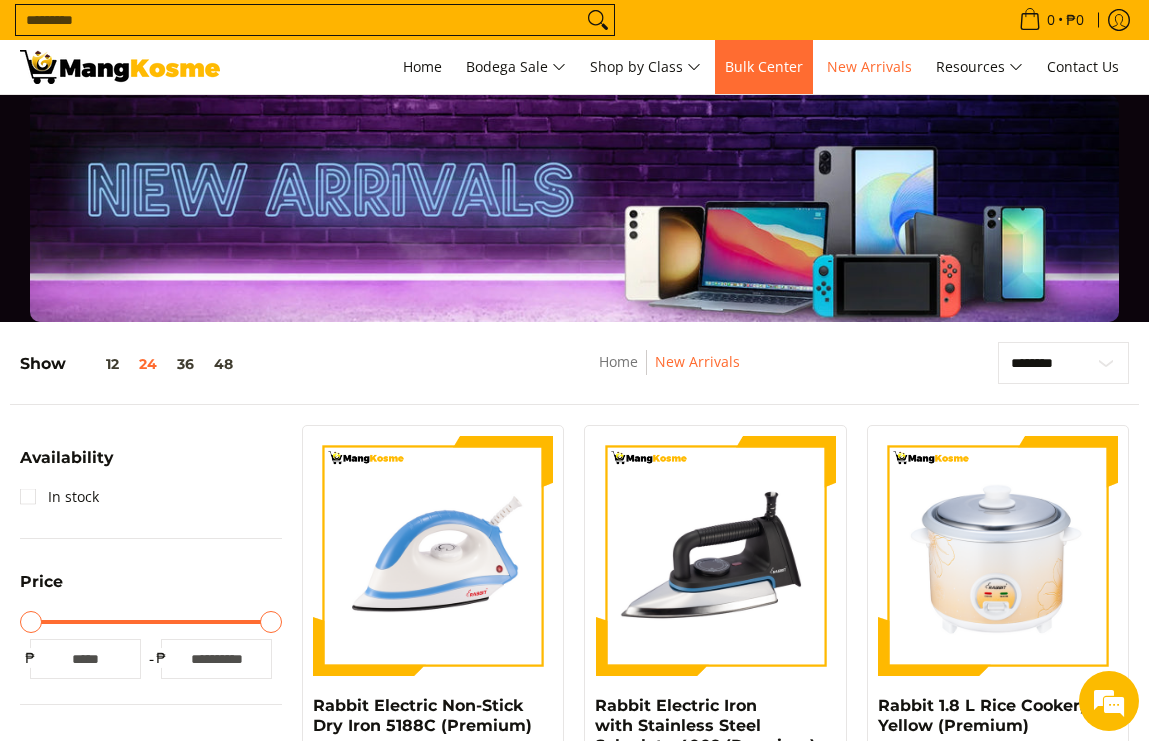 click on "Bulk Center" at bounding box center (764, 66) 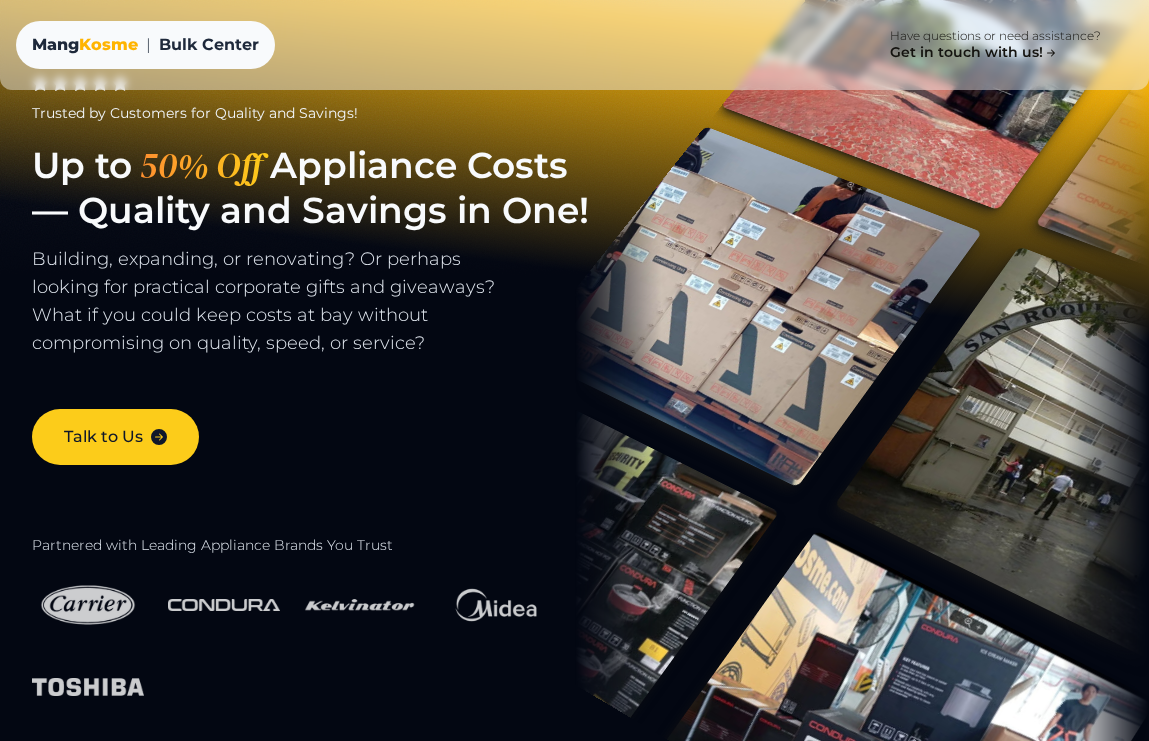 scroll, scrollTop: 0, scrollLeft: 0, axis: both 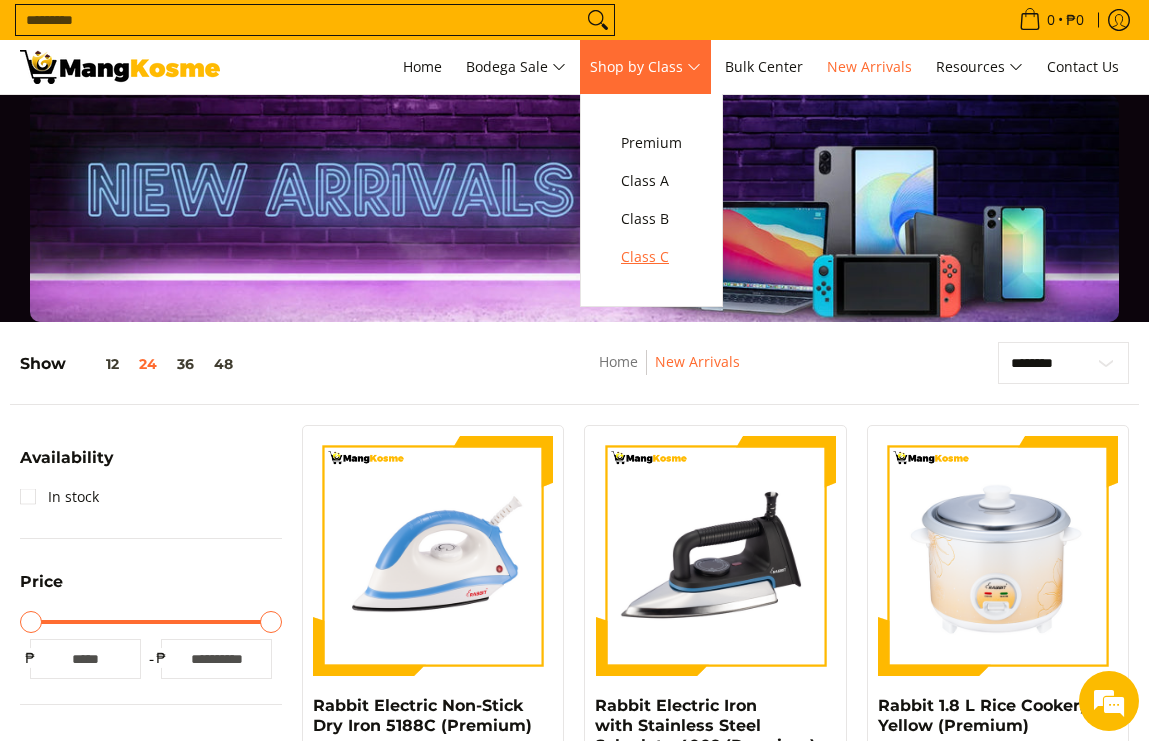click on "Class C" at bounding box center [651, 257] 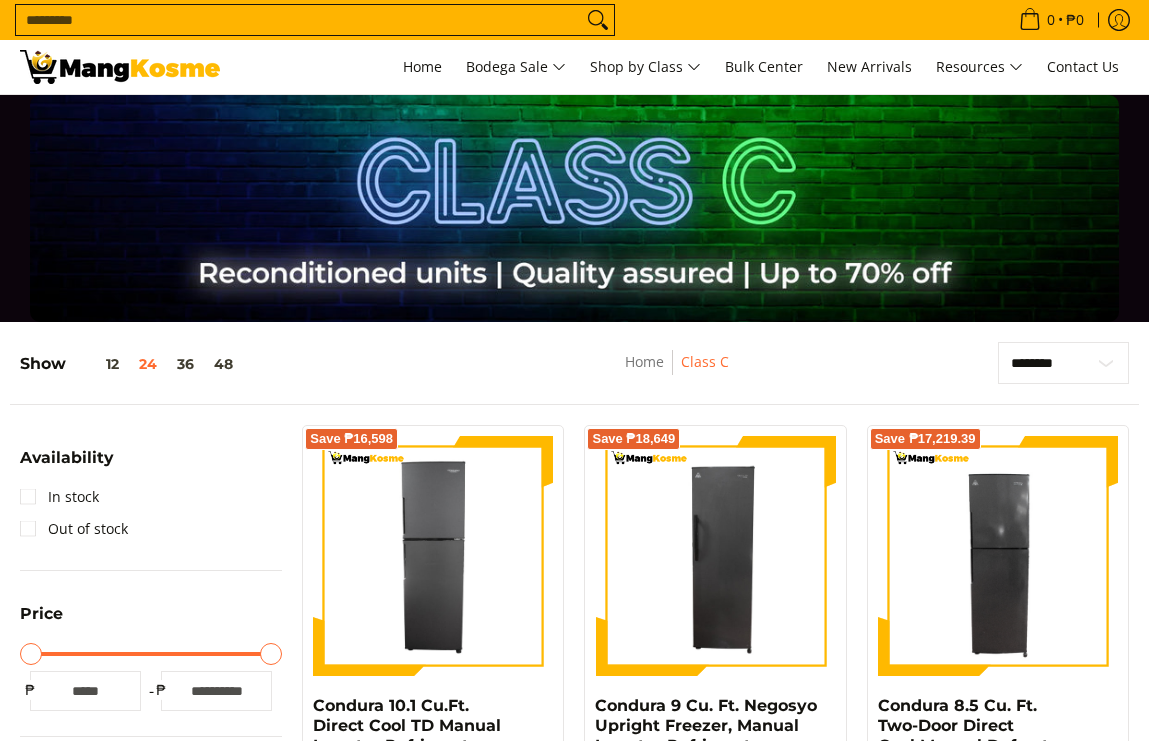 scroll, scrollTop: 967, scrollLeft: 0, axis: vertical 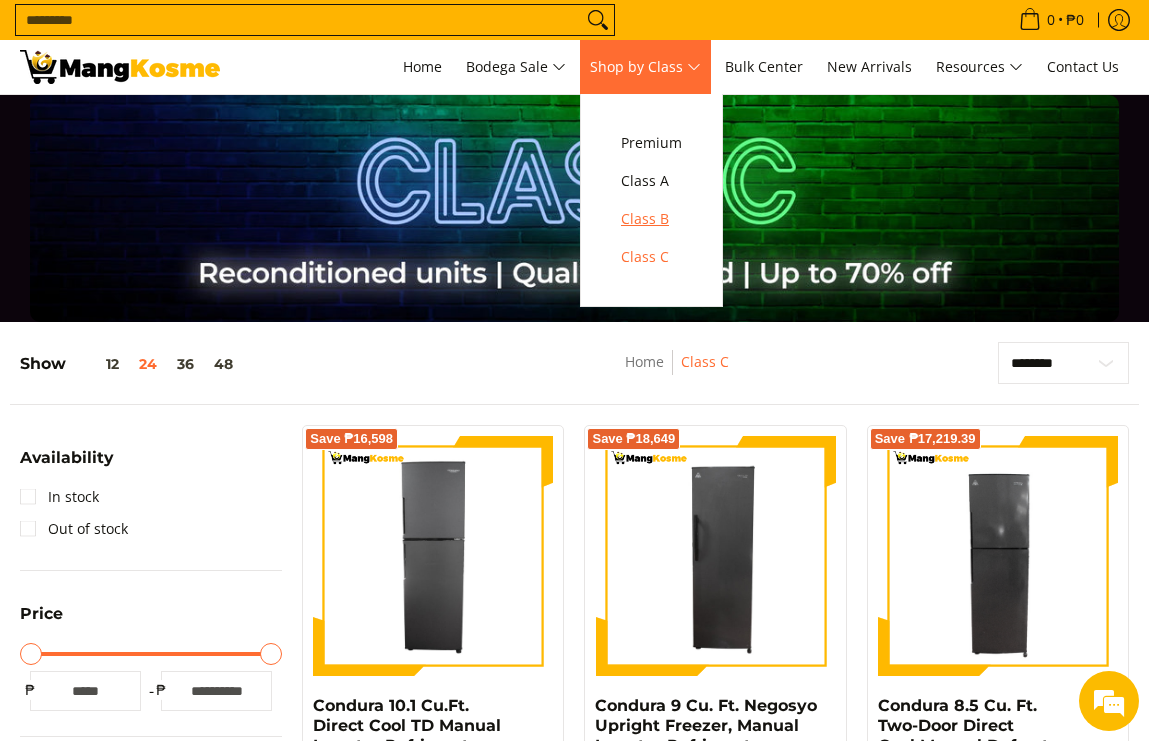 click on "Class B" at bounding box center (651, 219) 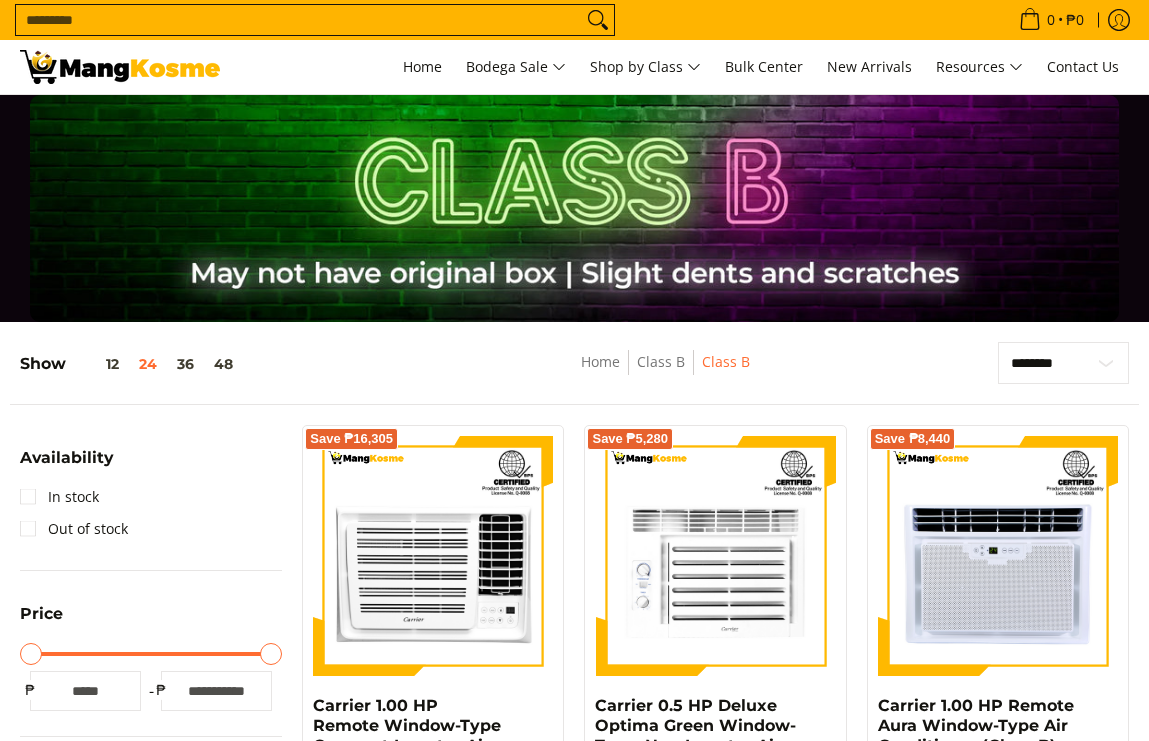 scroll, scrollTop: 659, scrollLeft: 0, axis: vertical 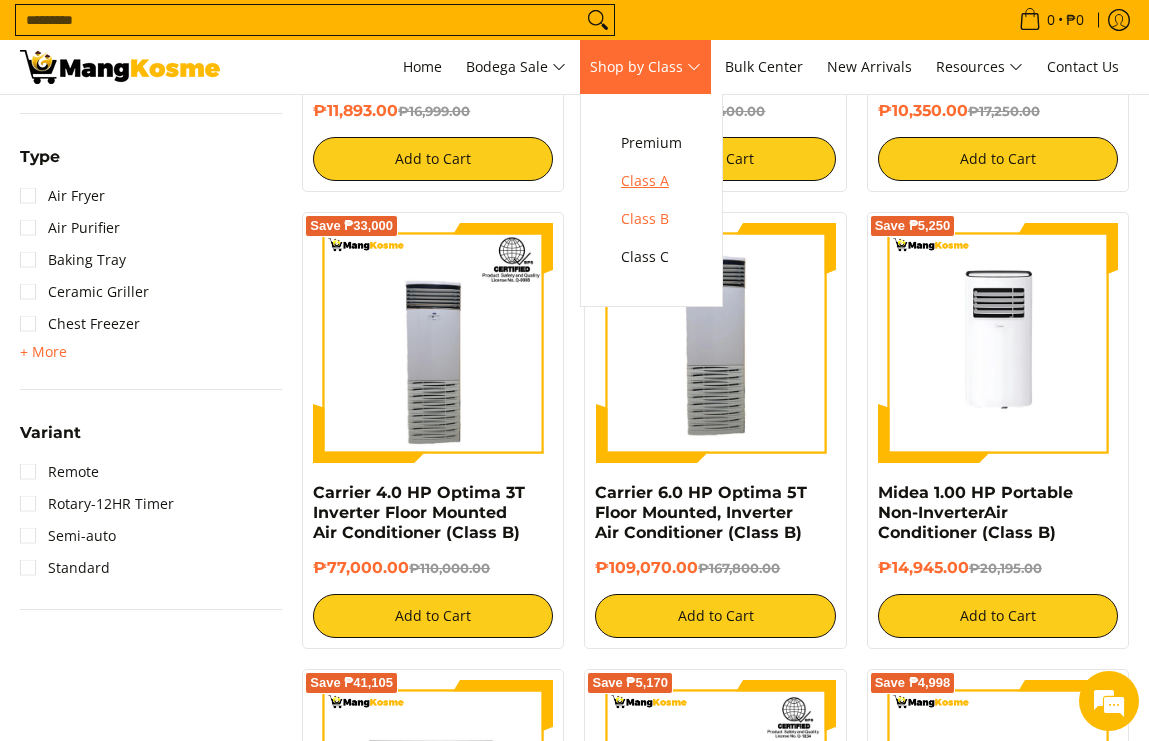 click on "Class A" at bounding box center [651, 181] 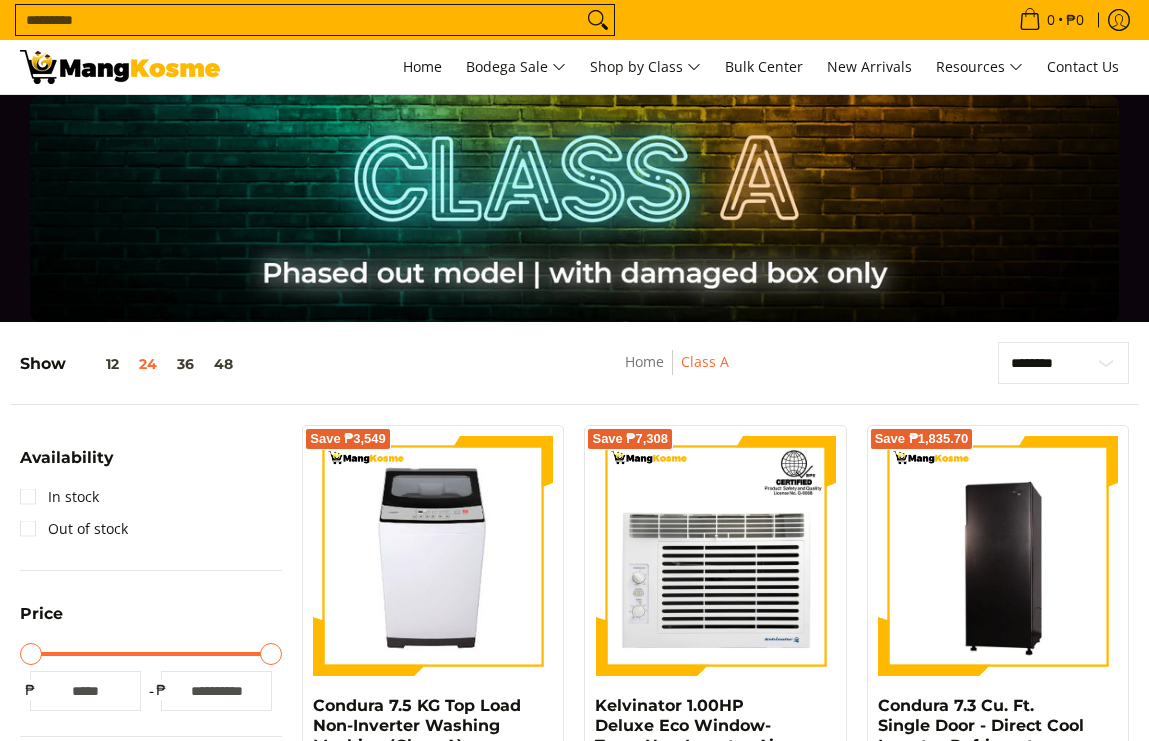 scroll, scrollTop: 314, scrollLeft: 0, axis: vertical 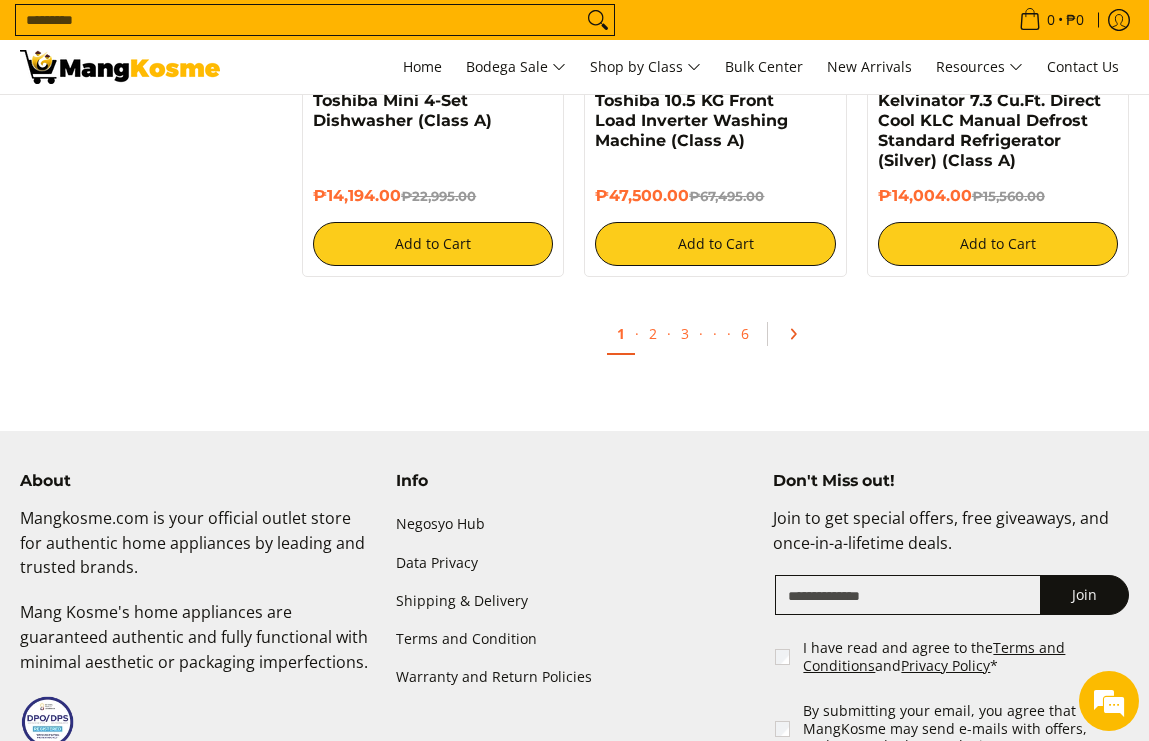 click 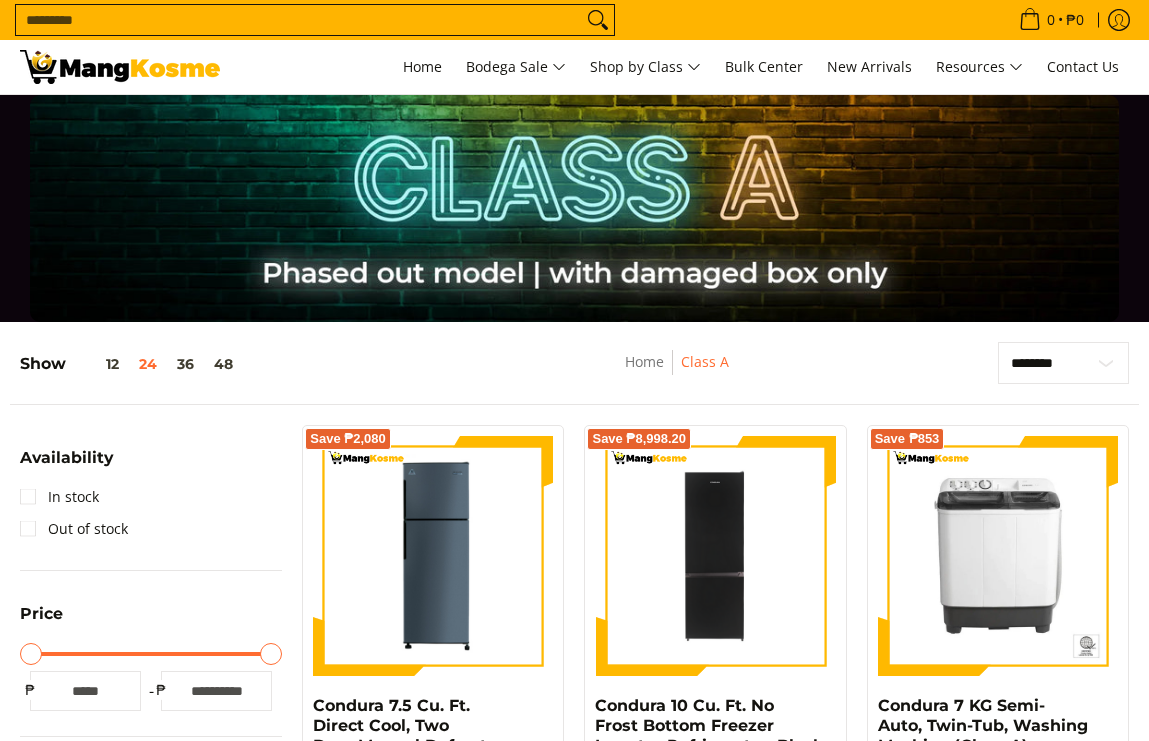 scroll, scrollTop: 0, scrollLeft: 0, axis: both 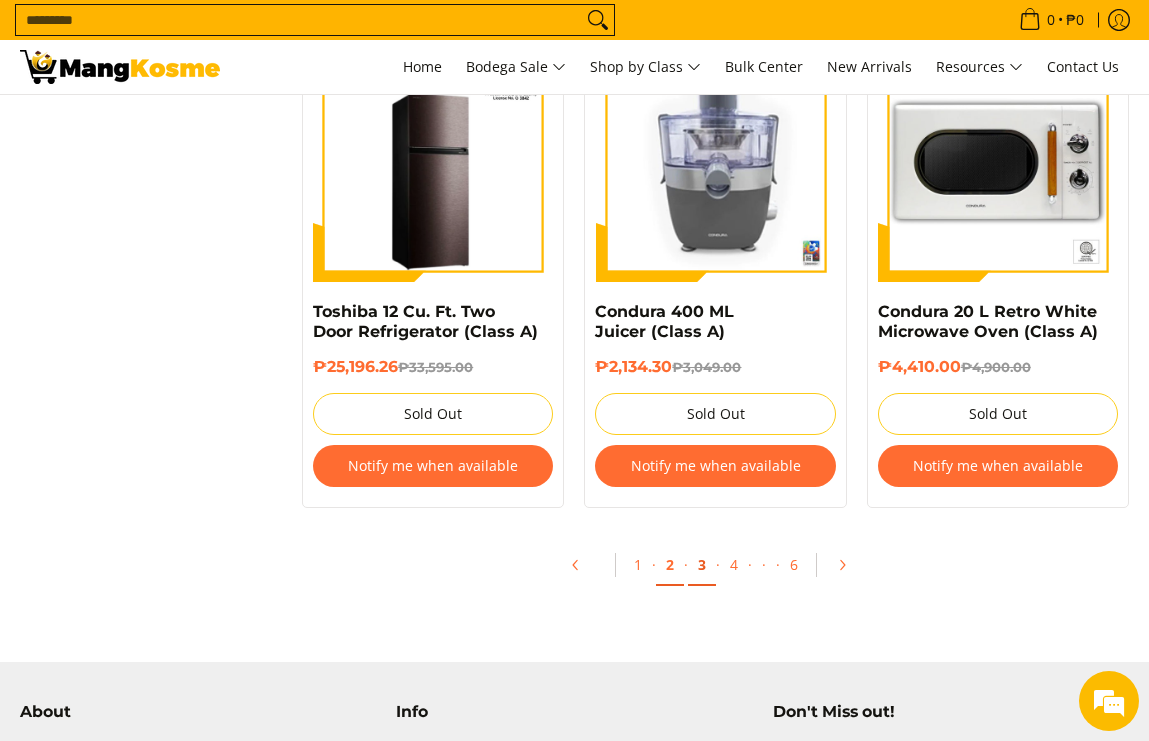 click on "3" at bounding box center [702, 565] 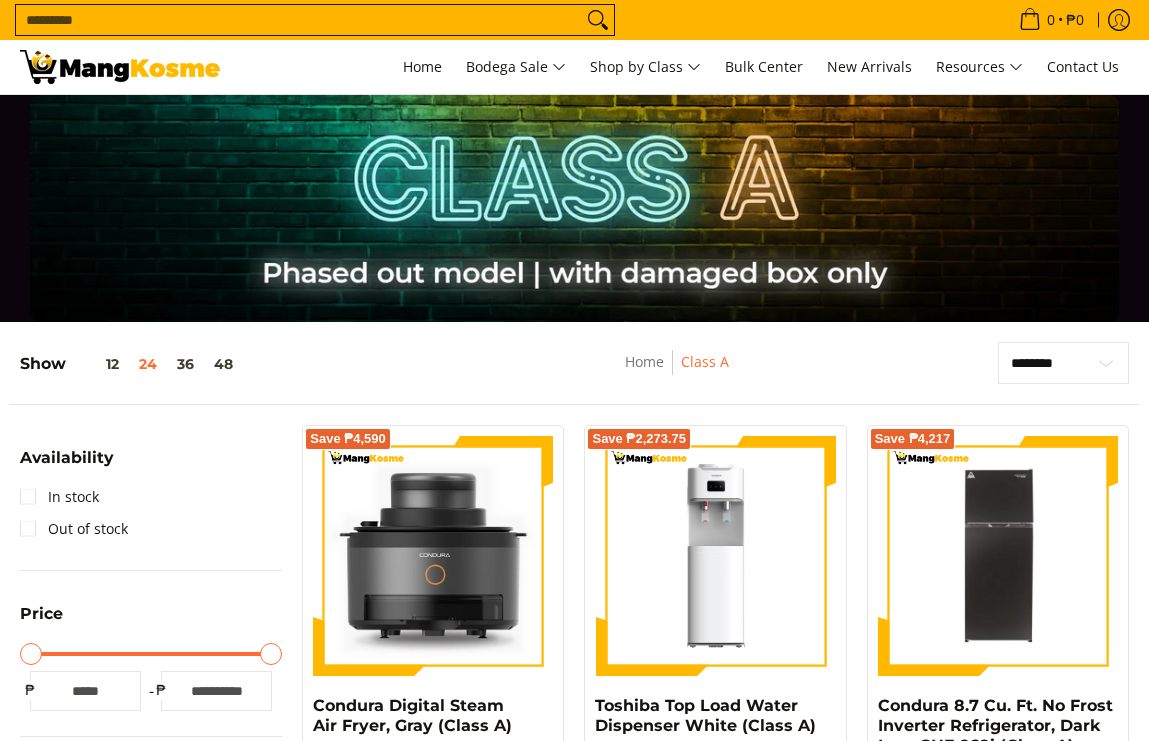 scroll, scrollTop: 114, scrollLeft: 0, axis: vertical 